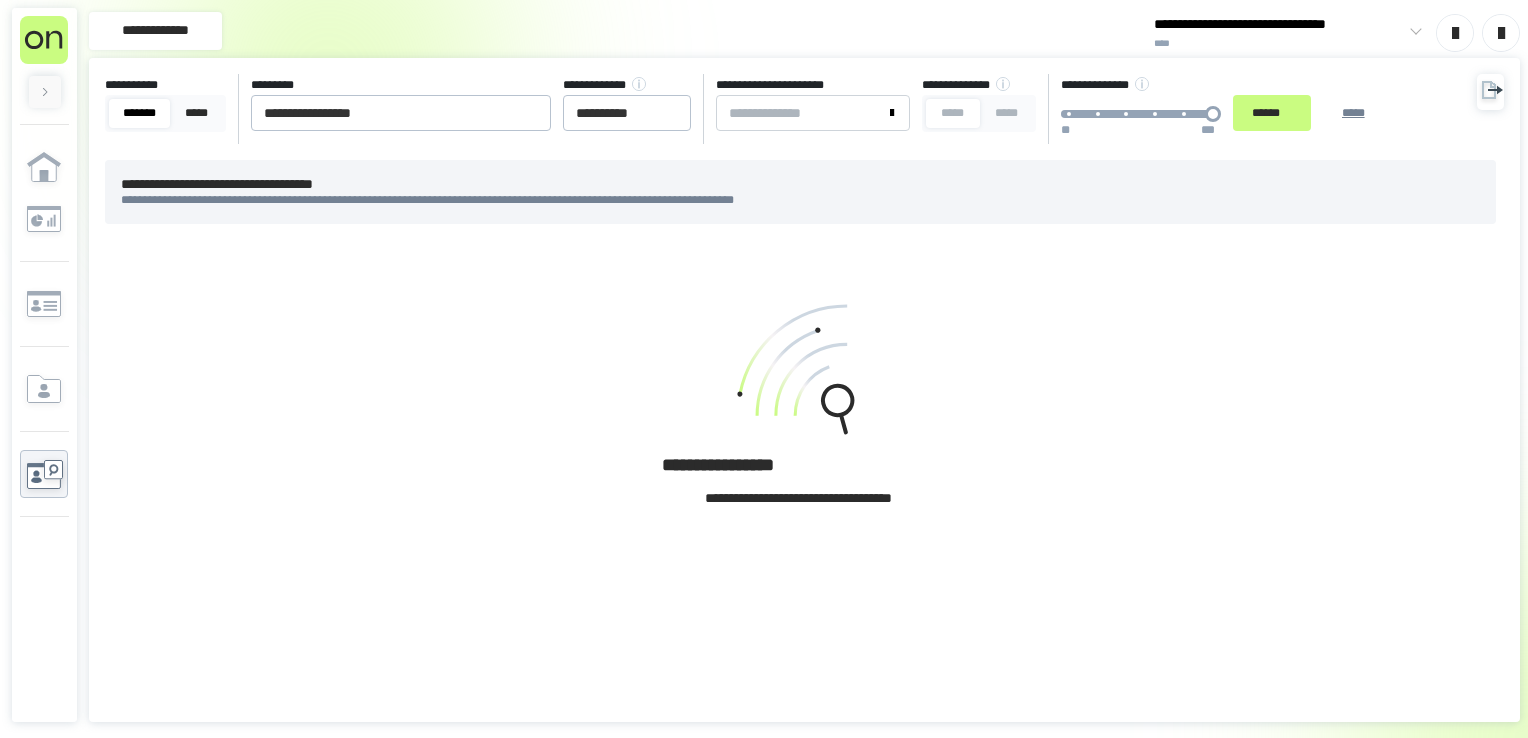 scroll, scrollTop: 0, scrollLeft: 0, axis: both 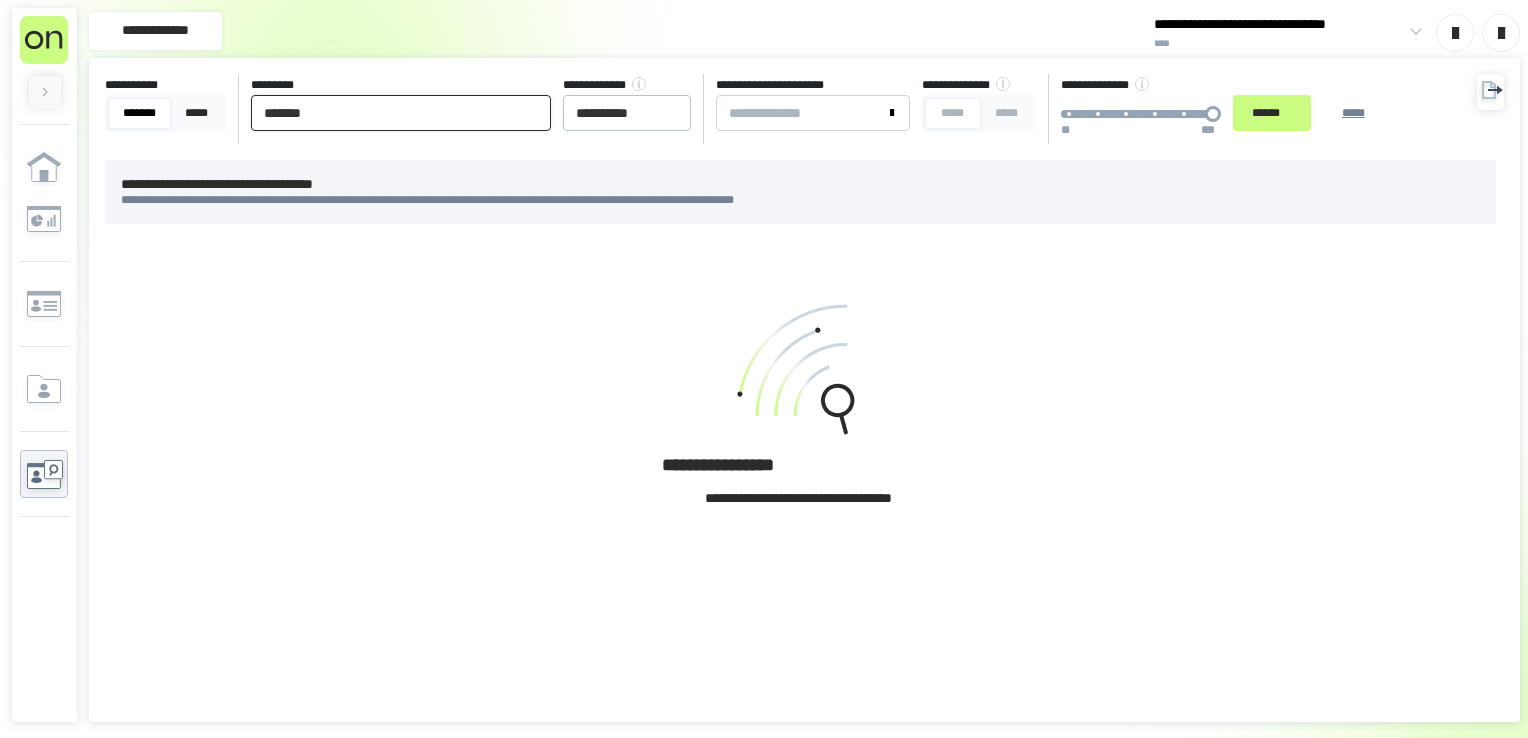 drag, startPoint x: 213, startPoint y: 116, endPoint x: 4, endPoint y: 106, distance: 209.2391 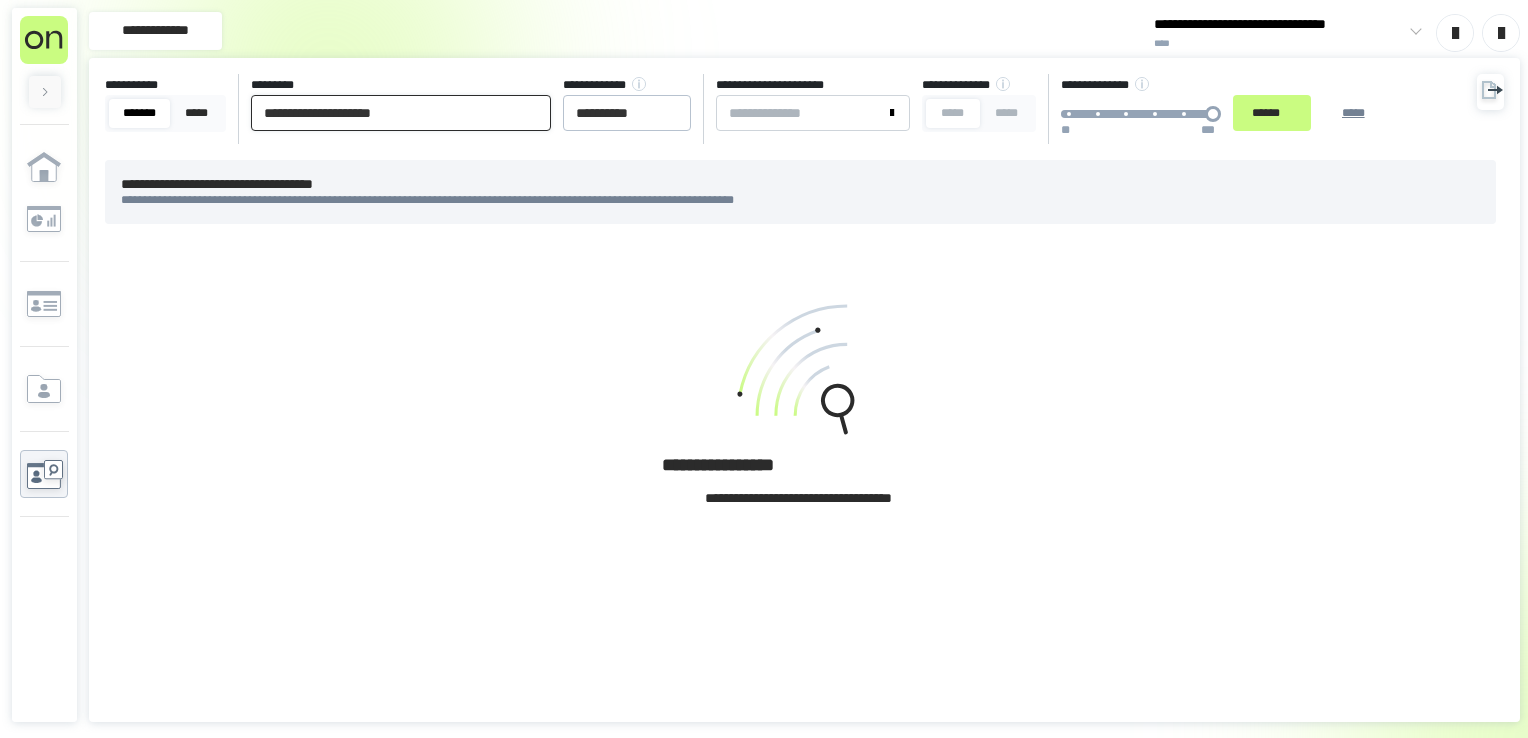 type on "**********" 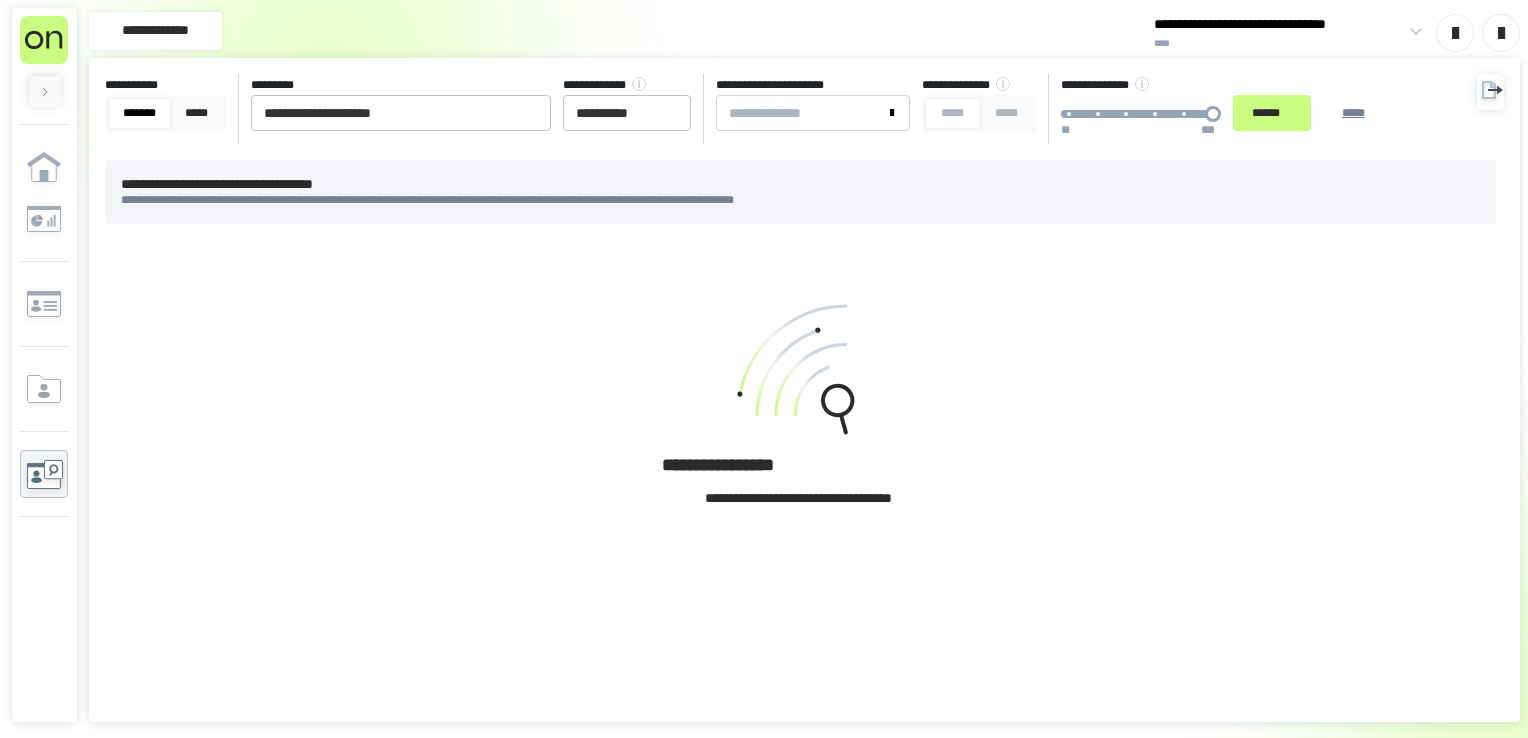 drag, startPoint x: 684, startPoint y: 735, endPoint x: 676, endPoint y: 746, distance: 13.601471 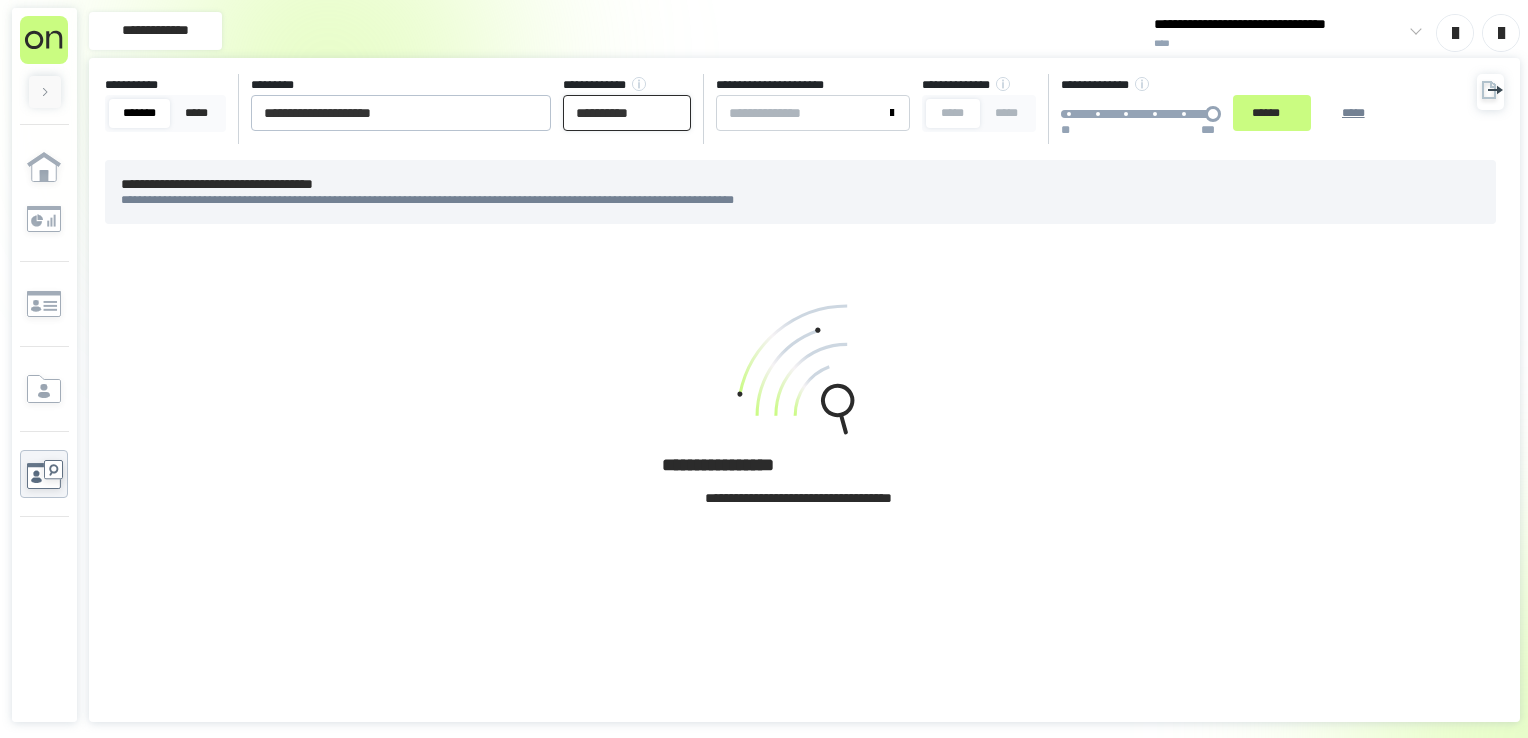 drag, startPoint x: 676, startPoint y: 118, endPoint x: 0, endPoint y: 104, distance: 676.14496 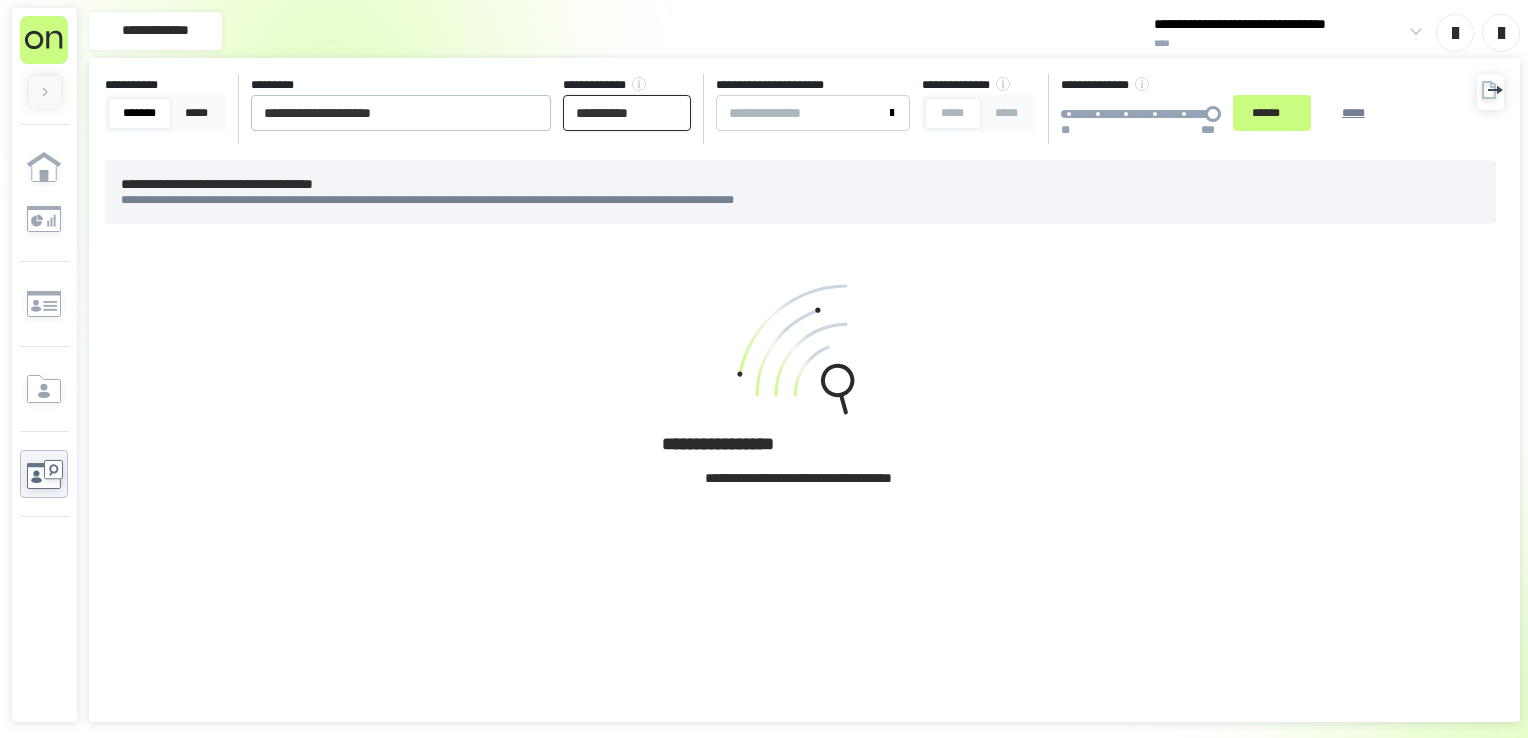 type on "**********" 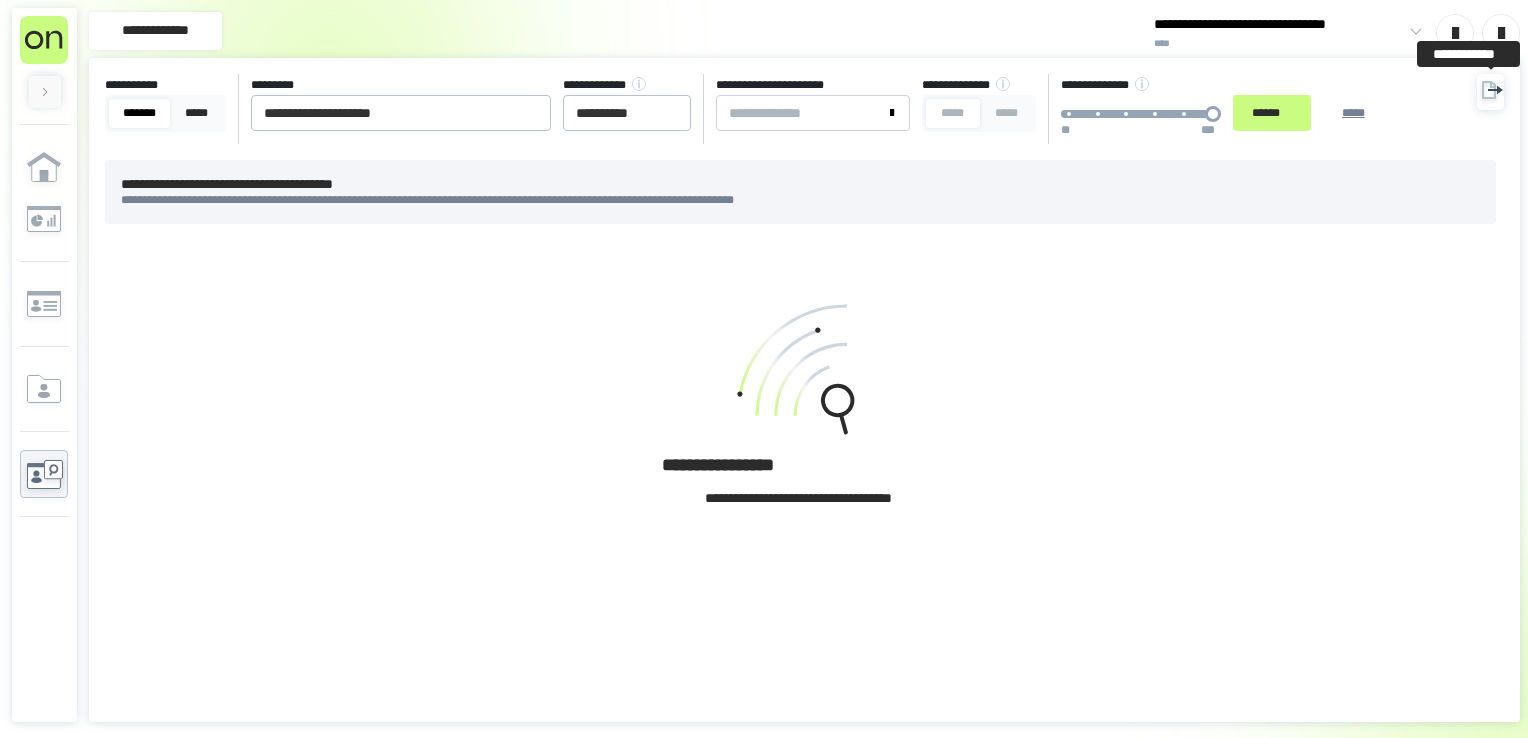click at bounding box center (1490, 92) 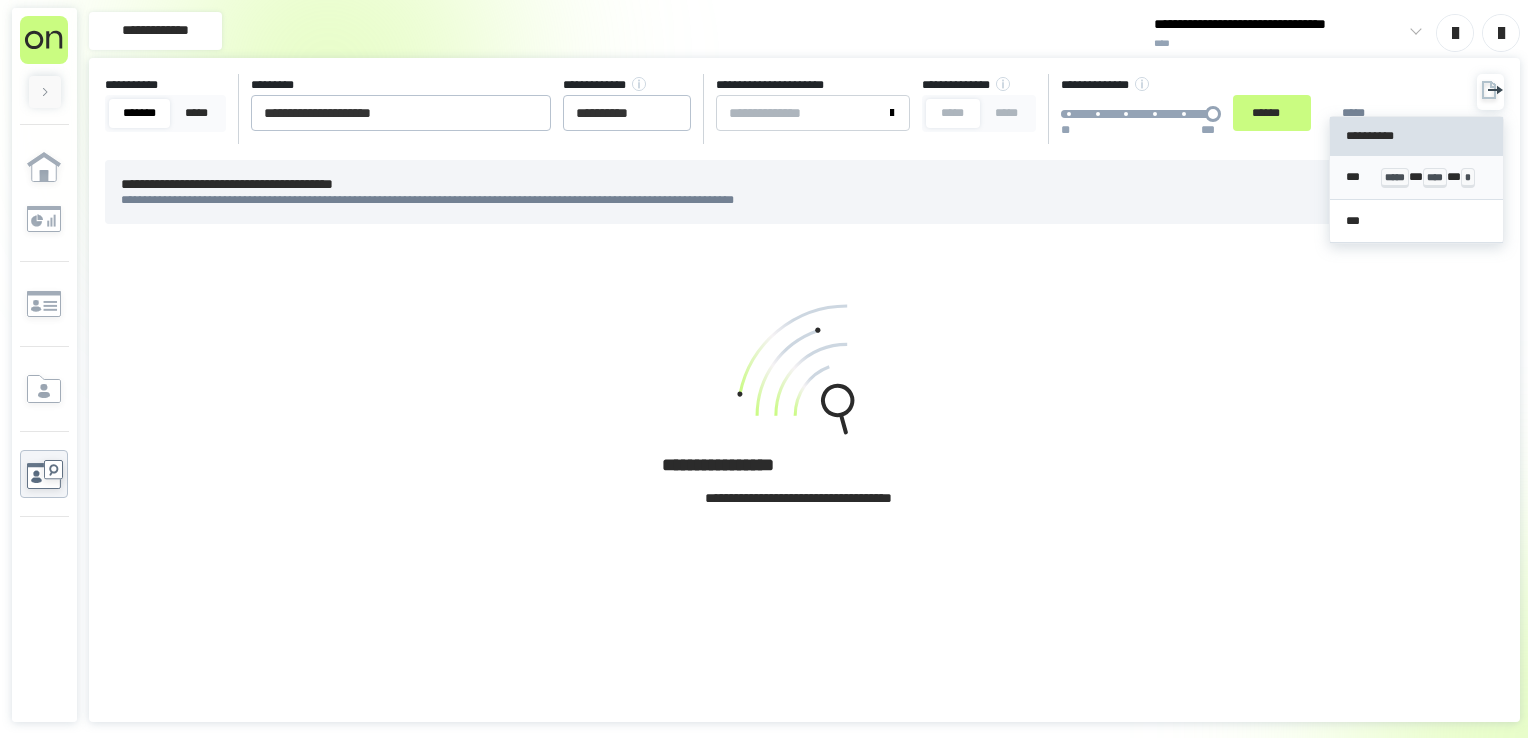 click on "*" at bounding box center [1468, 178] 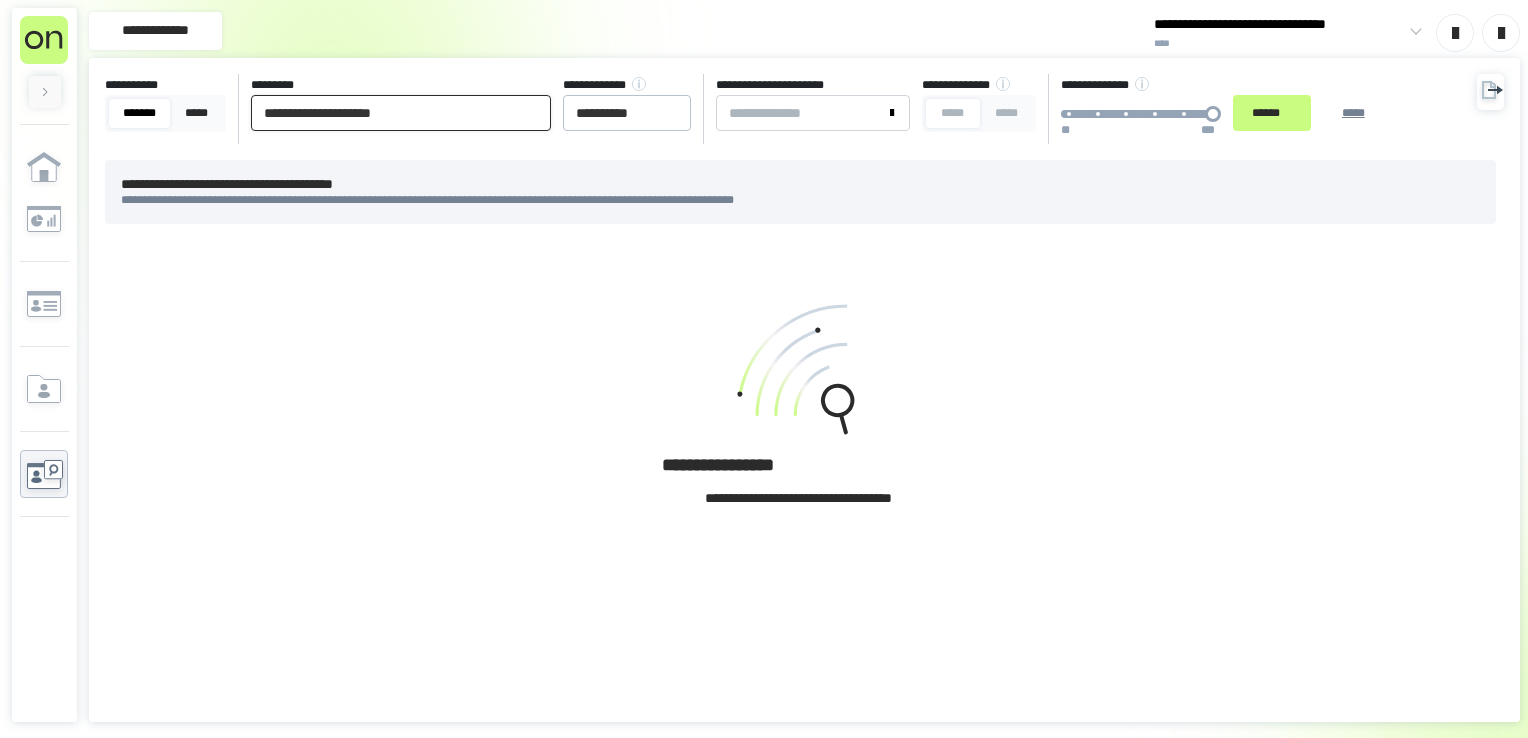 drag, startPoint x: 445, startPoint y: 119, endPoint x: 408, endPoint y: 347, distance: 230.98268 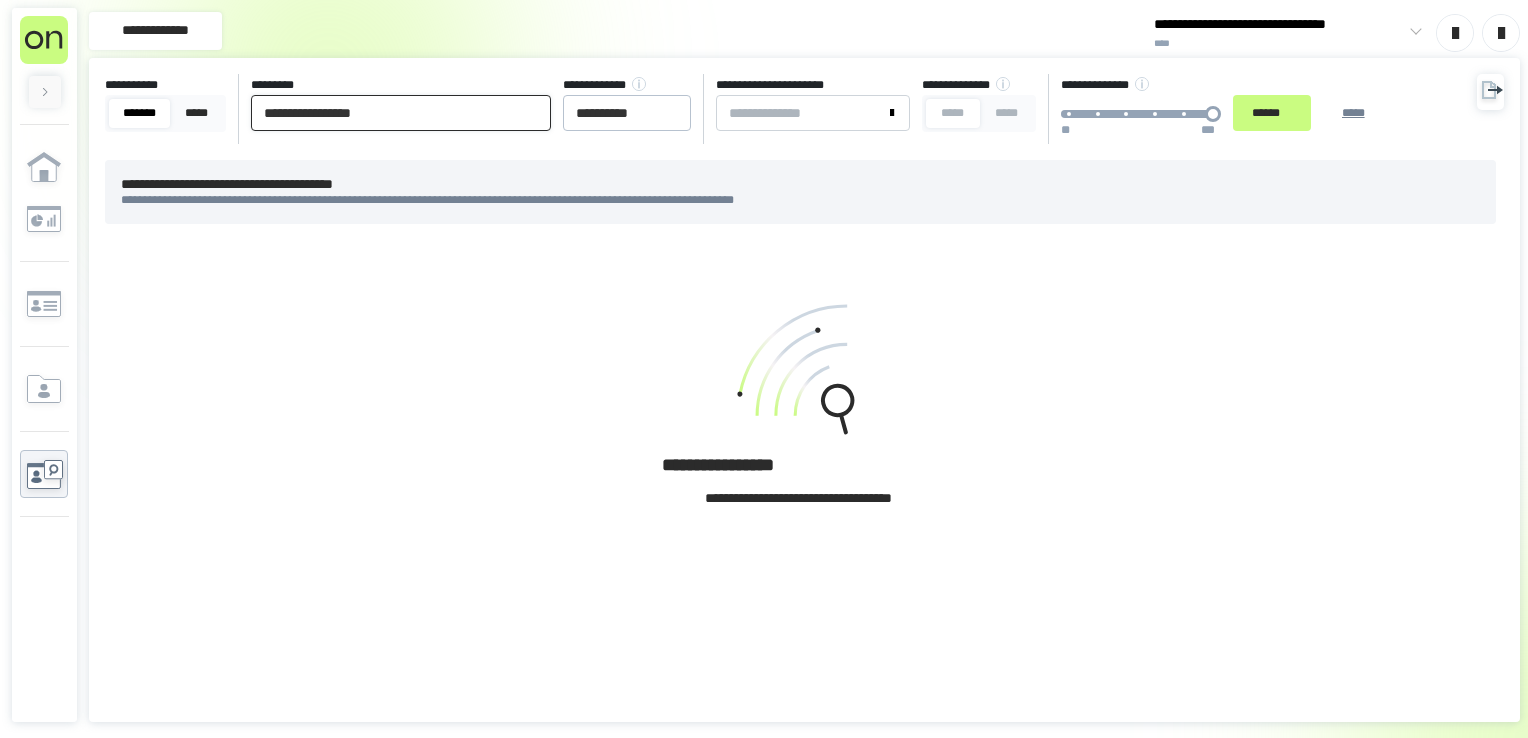 type on "**********" 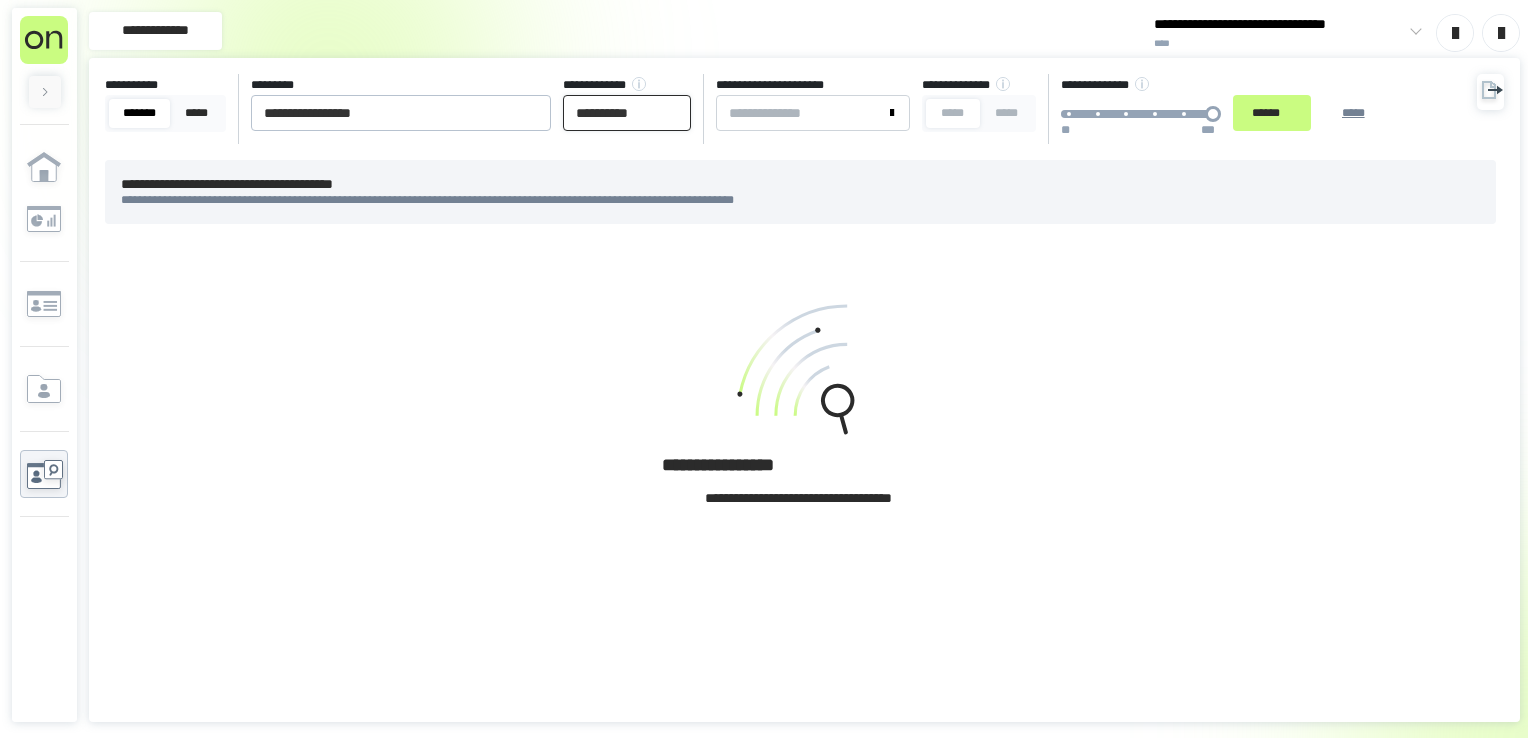 drag, startPoint x: 683, startPoint y: 106, endPoint x: 3, endPoint y: 134, distance: 680.57623 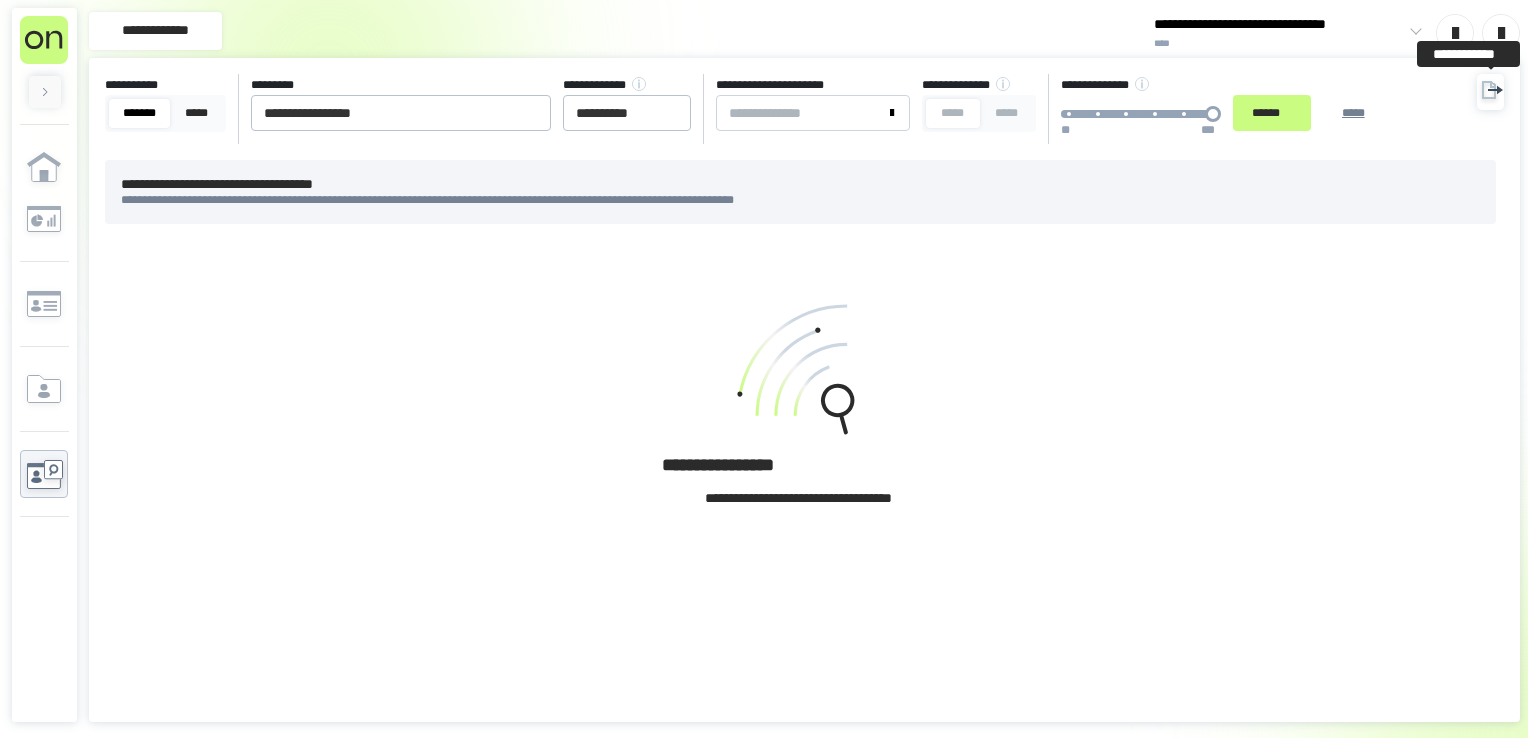 click 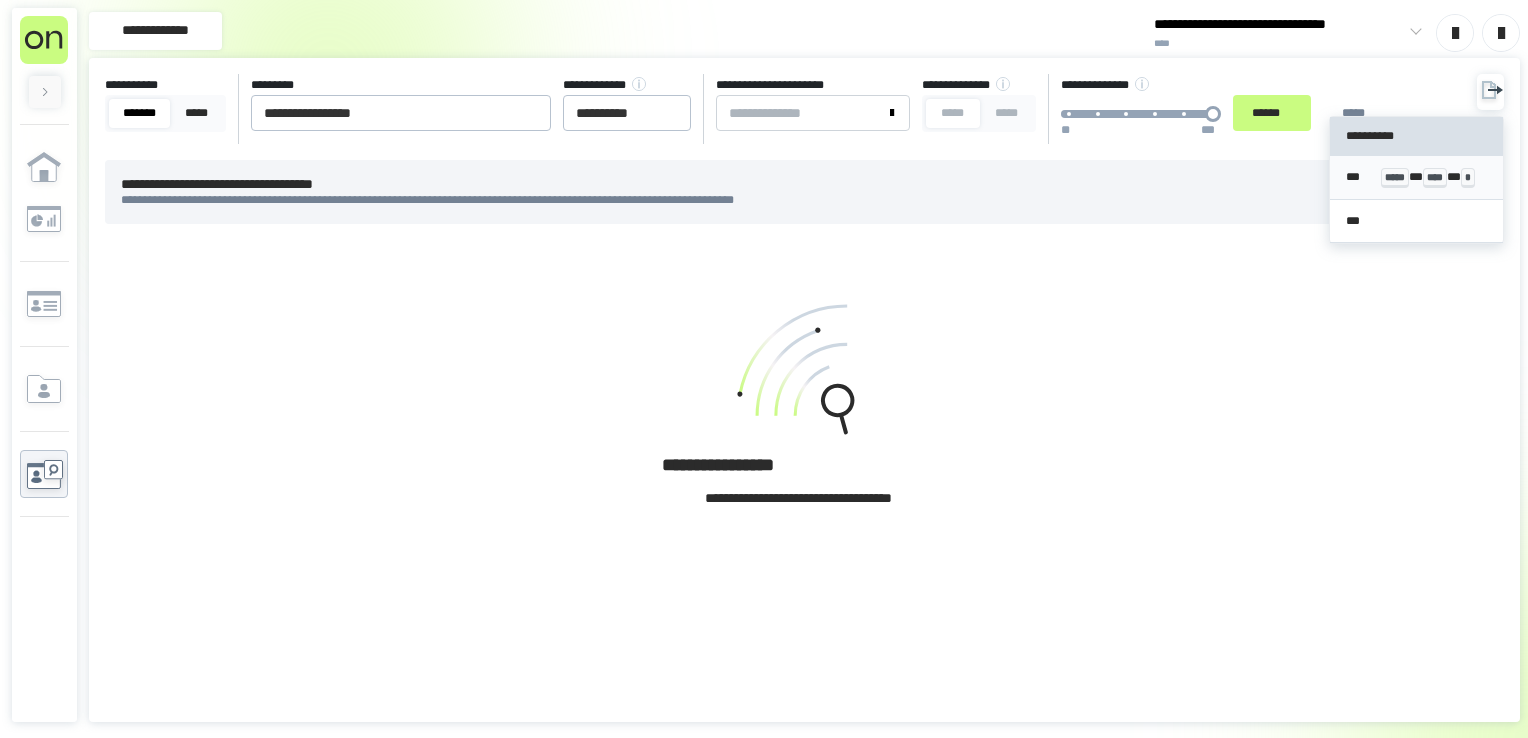drag, startPoint x: 1431, startPoint y: 172, endPoint x: 692, endPoint y: 737, distance: 930.23975 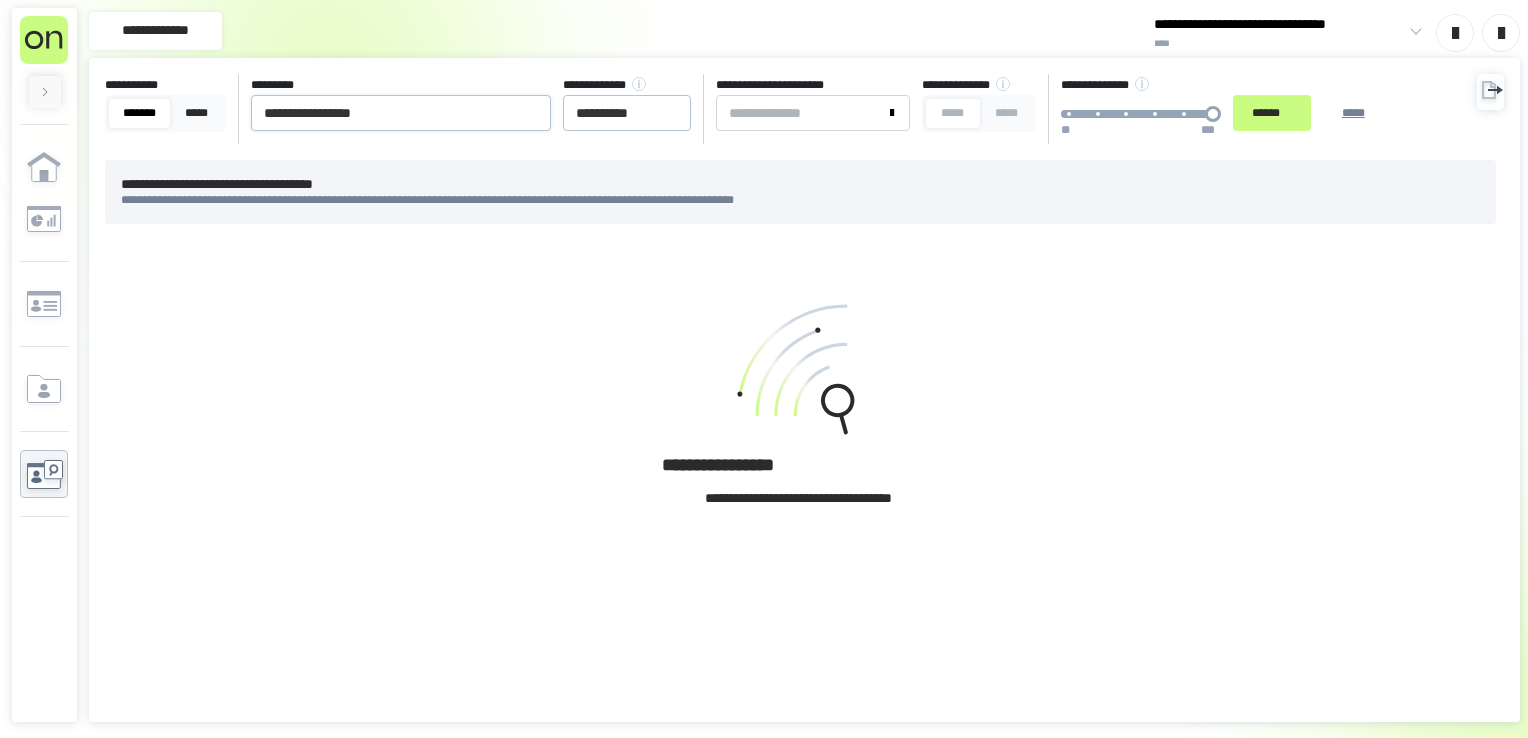 scroll, scrollTop: 0, scrollLeft: 0, axis: both 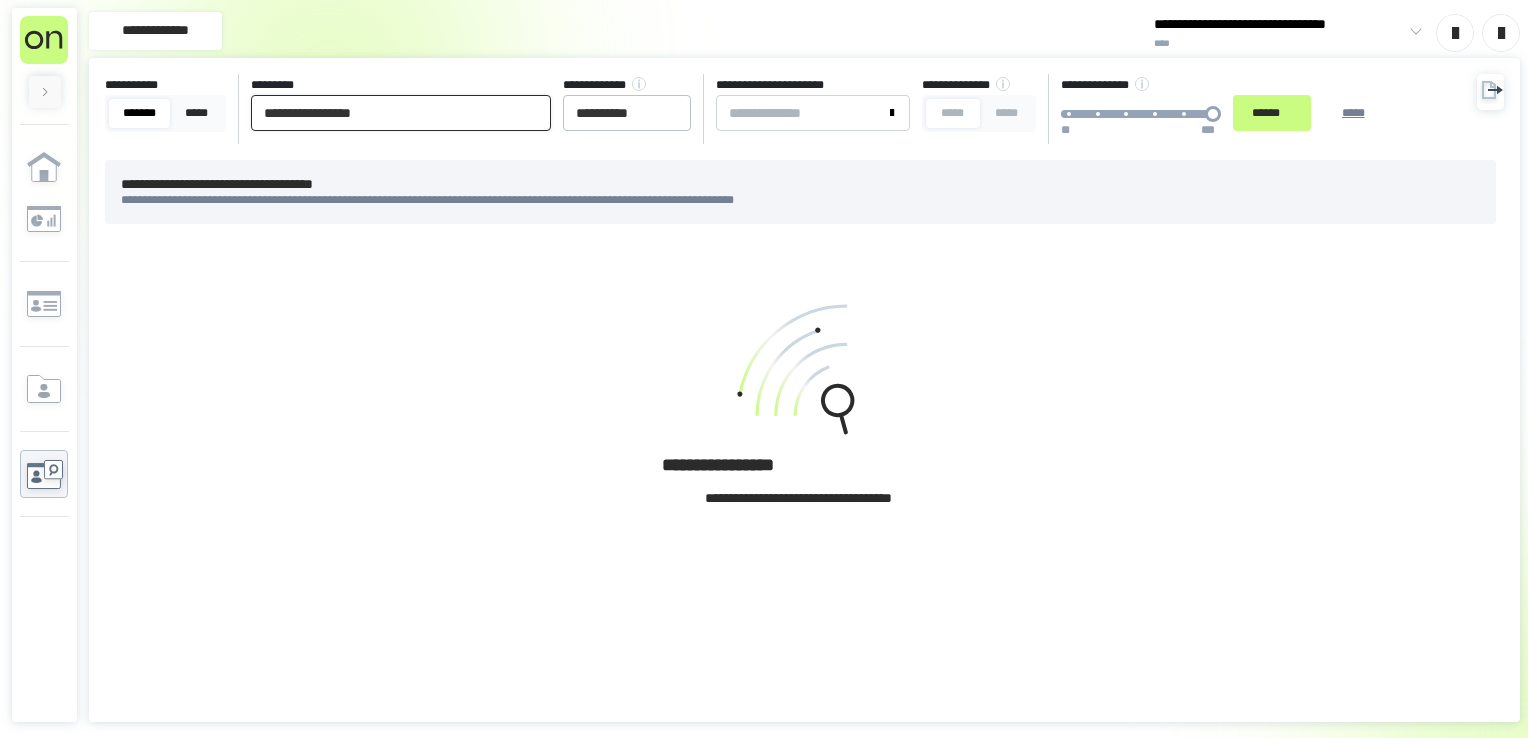 click on "**********" at bounding box center (401, 113) 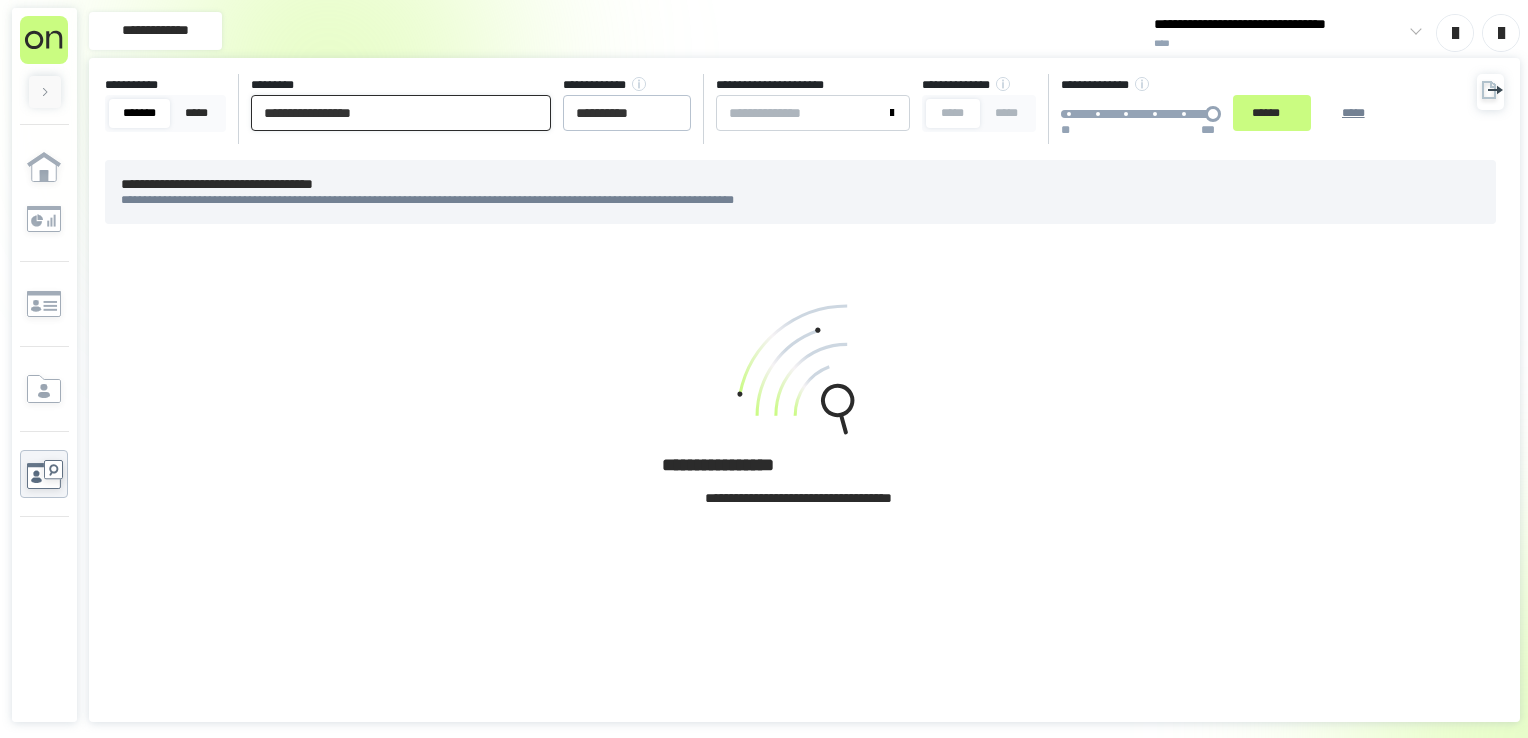 drag, startPoint x: 366, startPoint y: 115, endPoint x: 220, endPoint y: 103, distance: 146.49232 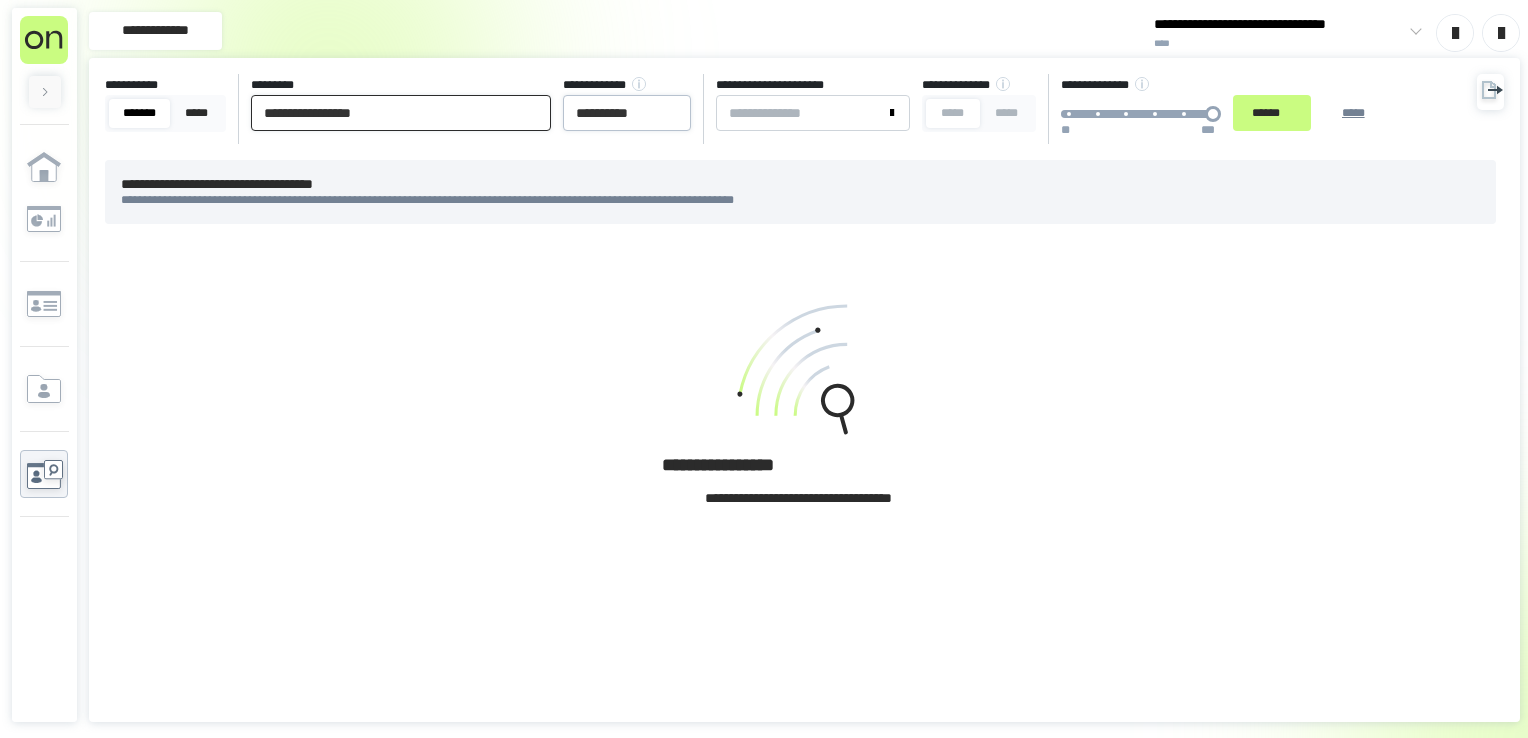 paste 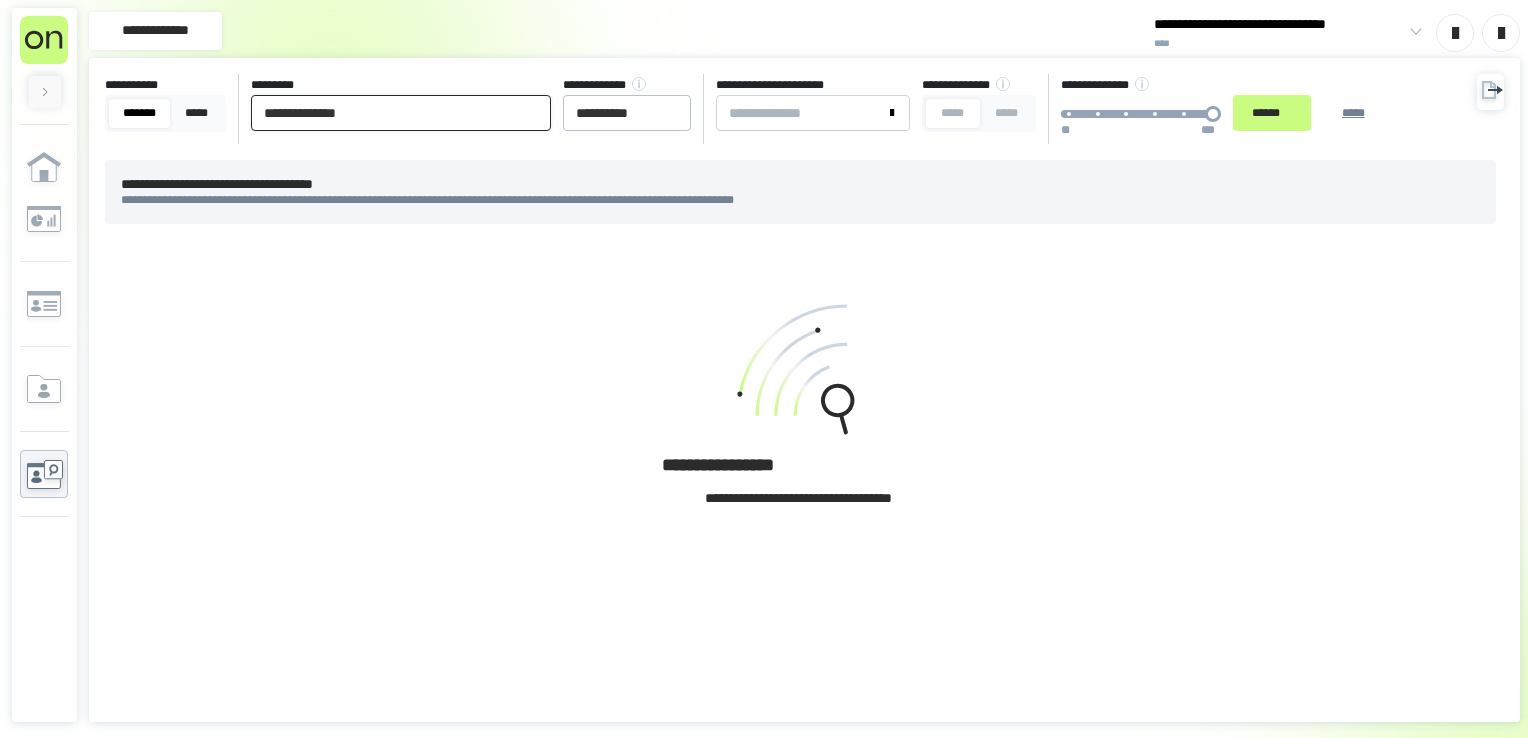 type on "**********" 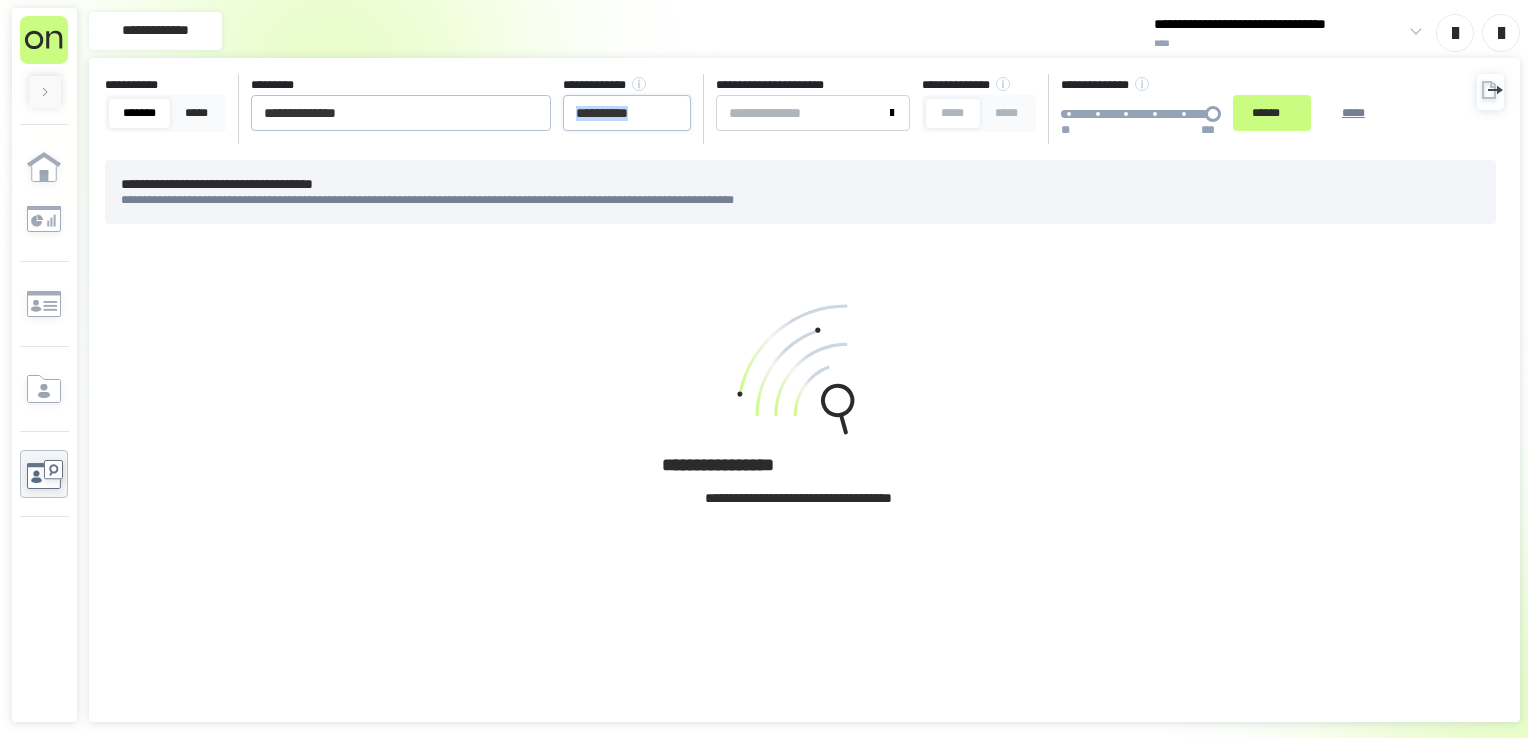 drag, startPoint x: 699, startPoint y: 106, endPoint x: 678, endPoint y: 106, distance: 21 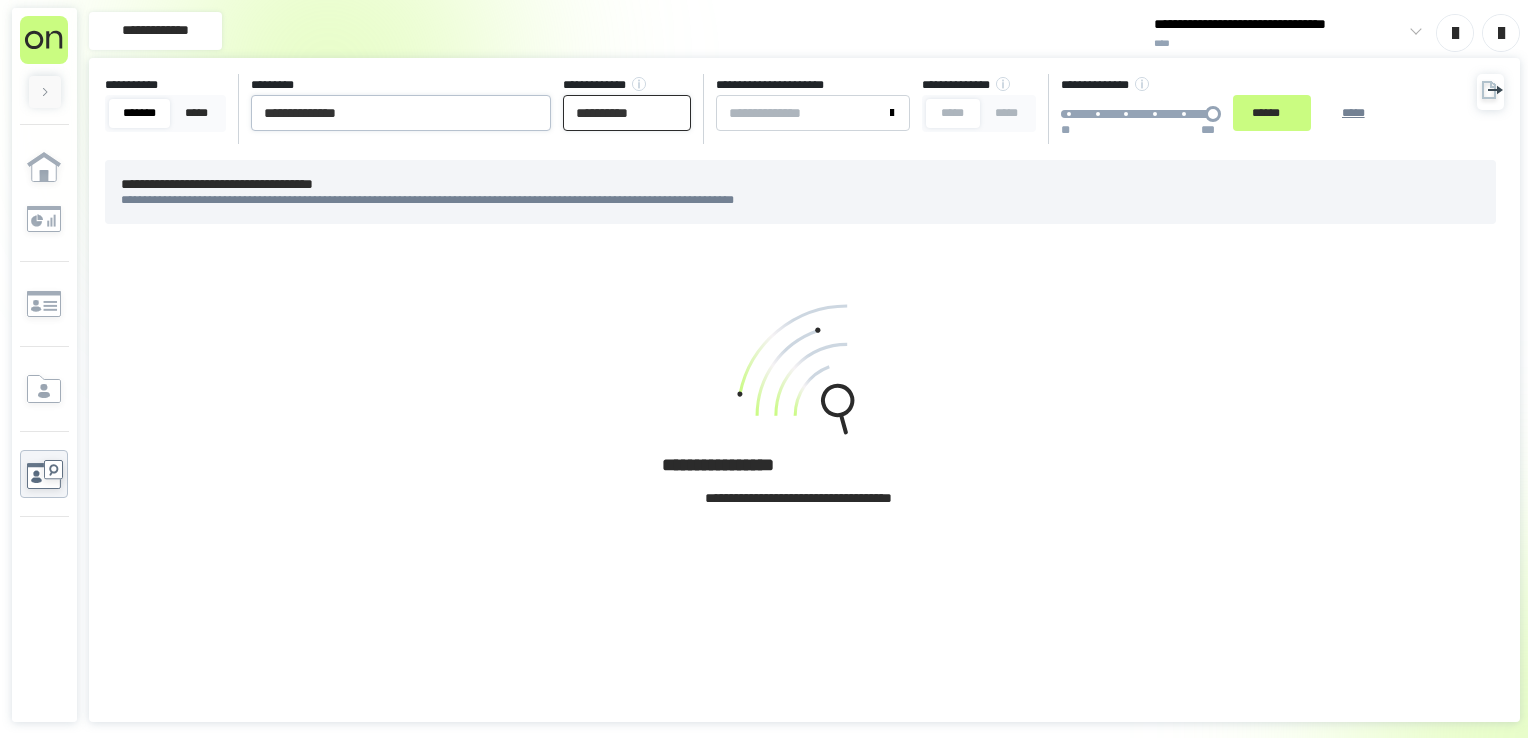 drag, startPoint x: 678, startPoint y: 108, endPoint x: 296, endPoint y: 99, distance: 382.10602 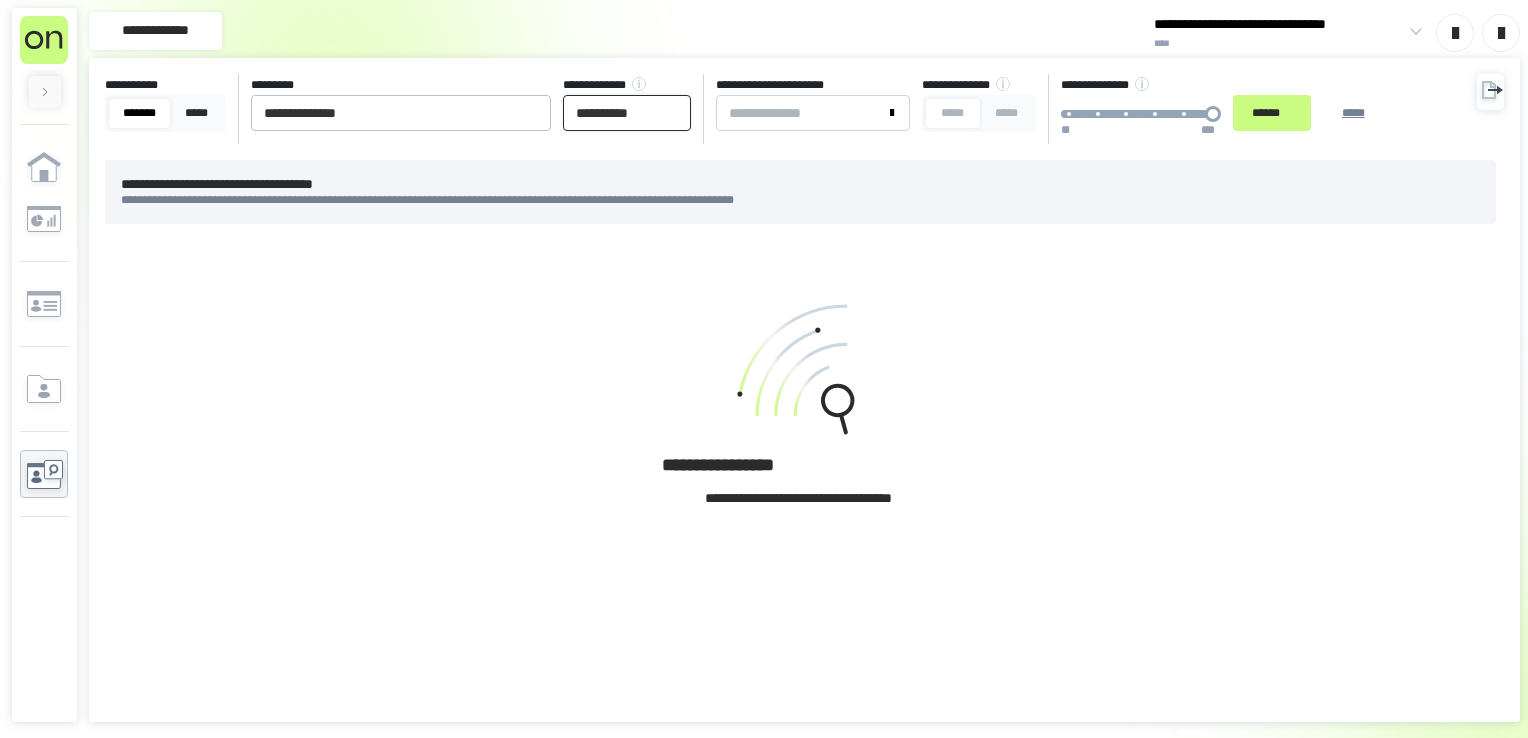 type on "**********" 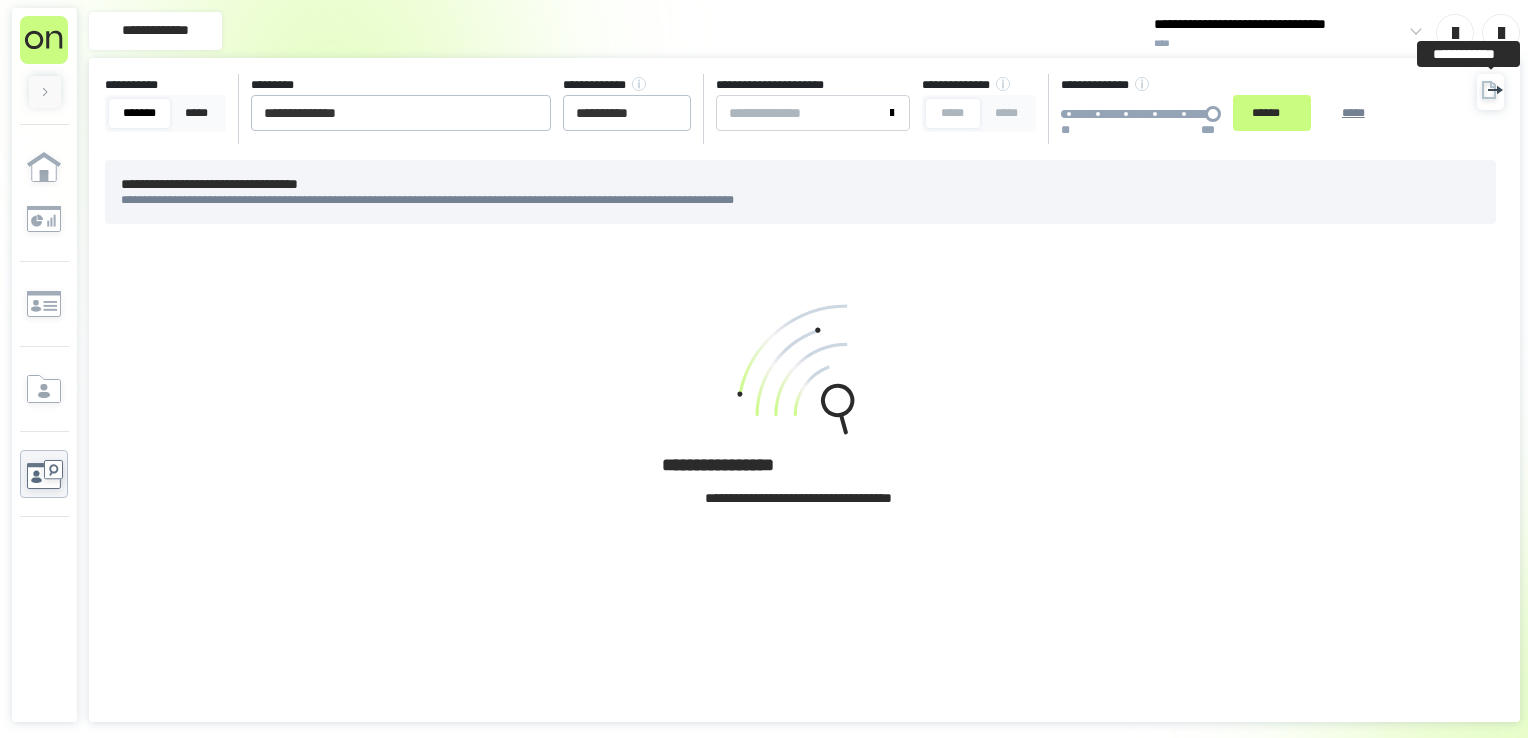 click 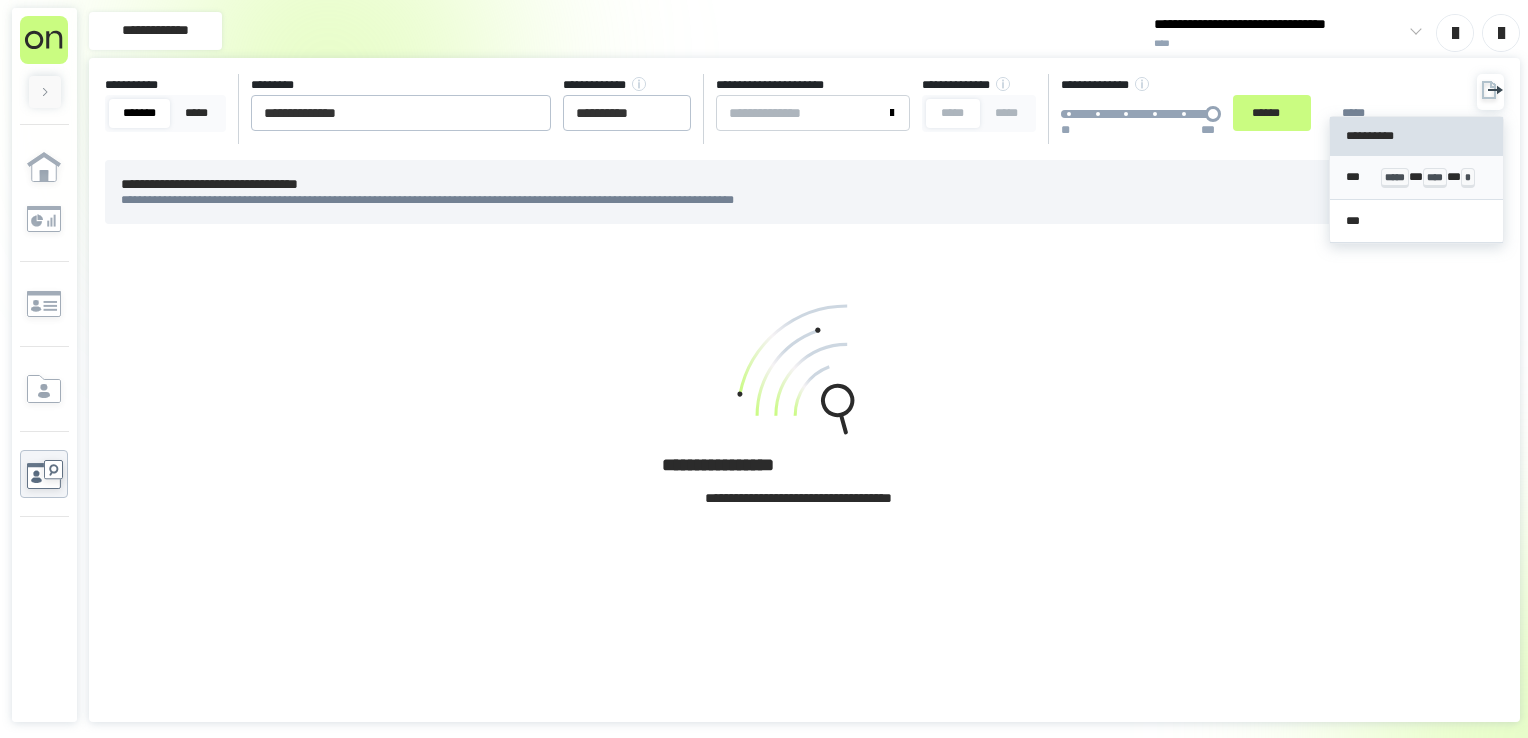 click on "****" at bounding box center (1435, 178) 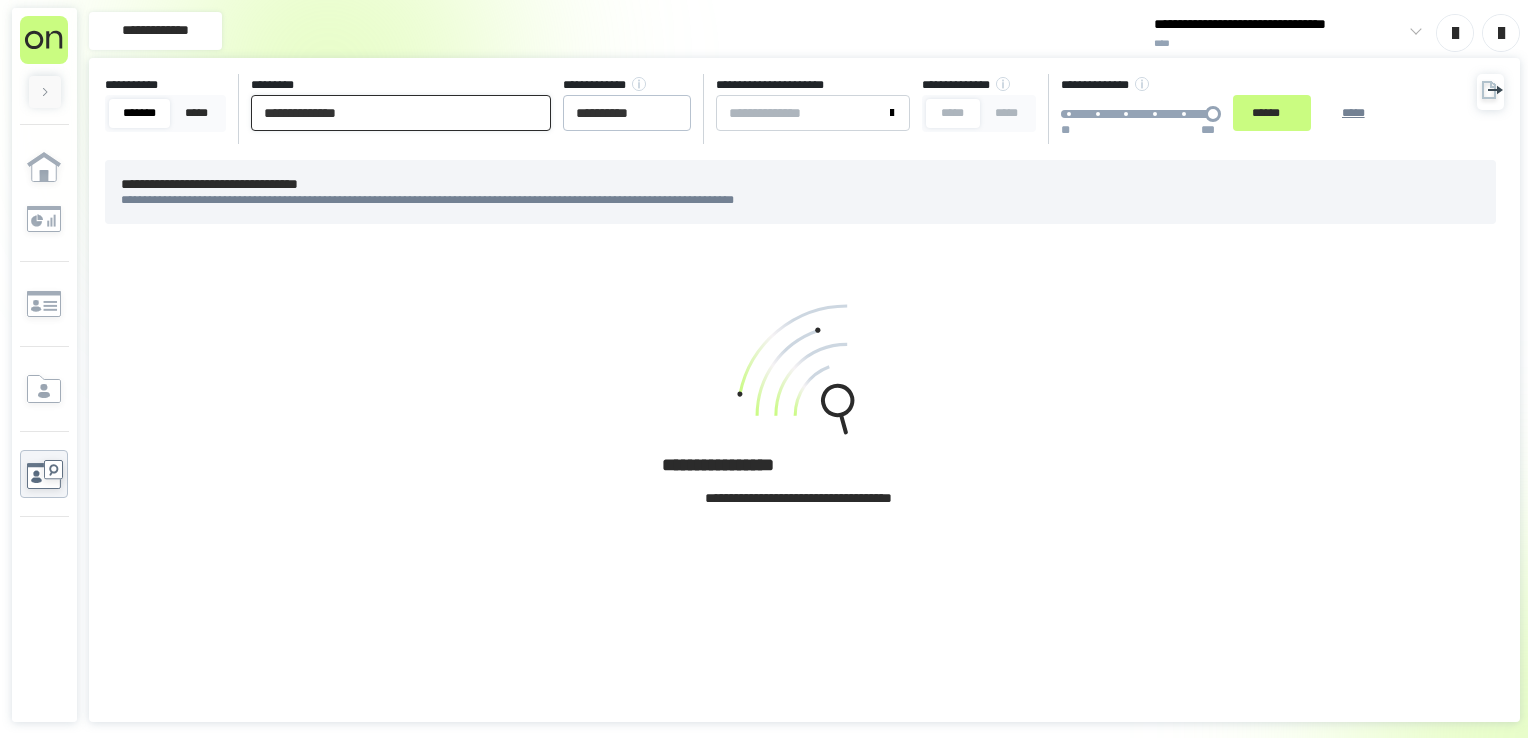 drag, startPoint x: 444, startPoint y: 119, endPoint x: -4, endPoint y: 109, distance: 448.1116 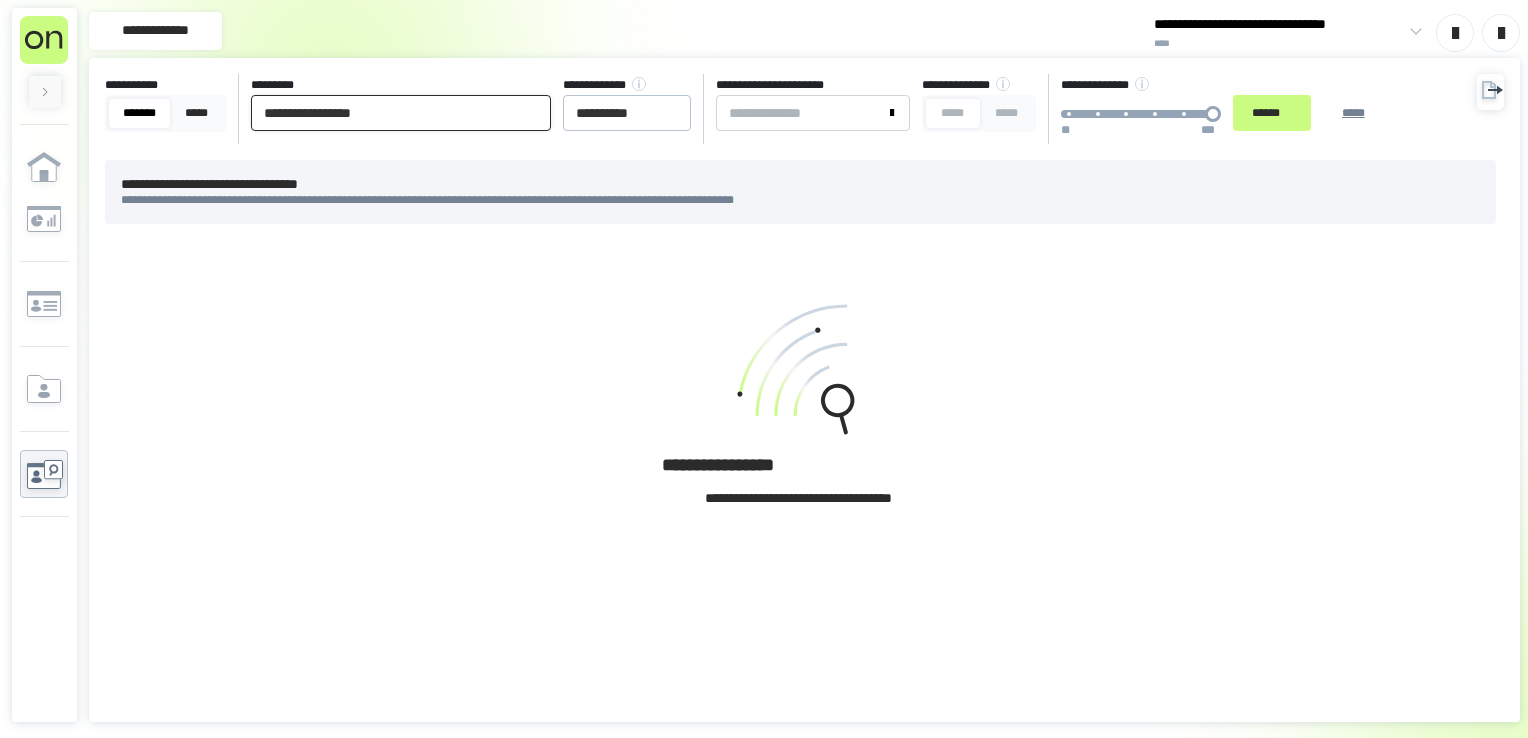 type on "**********" 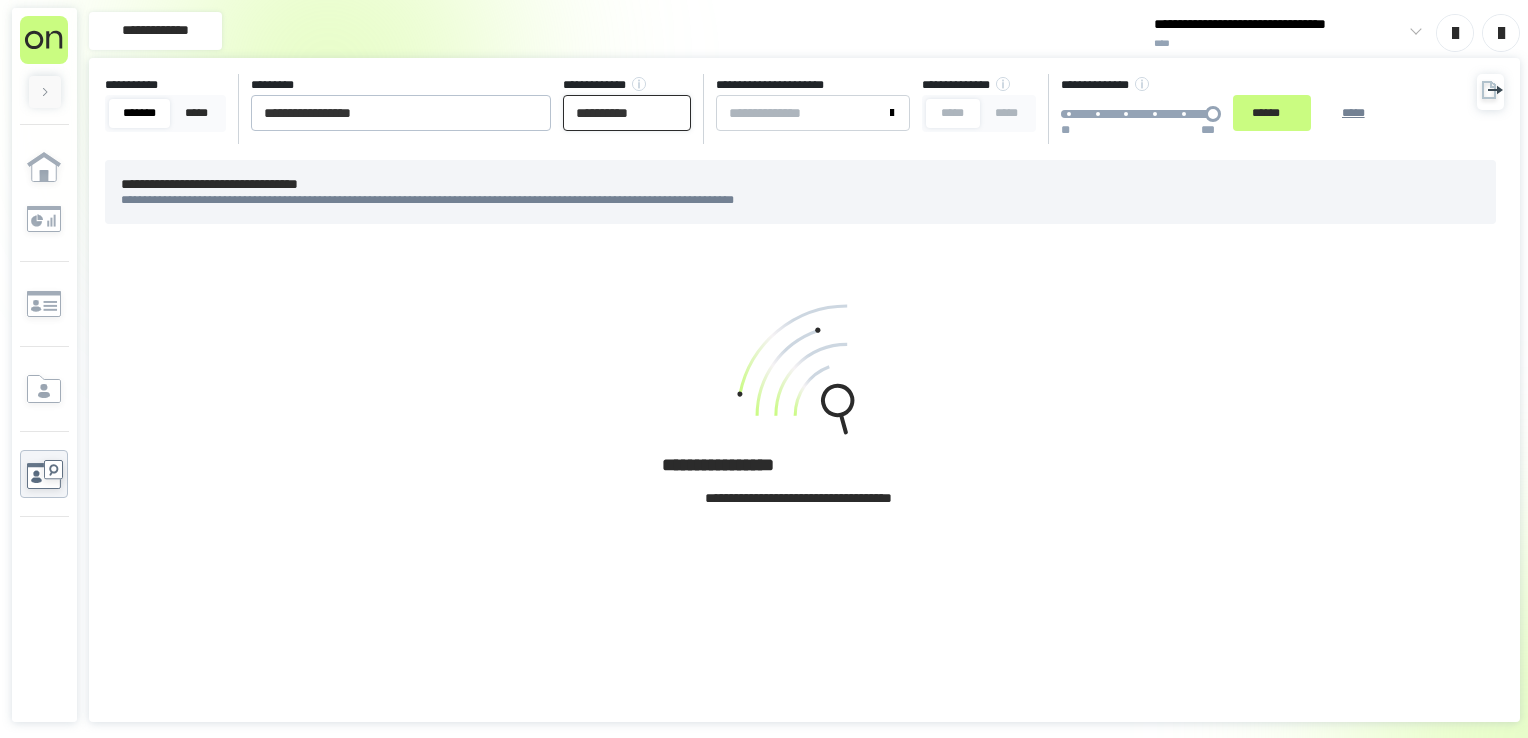 drag, startPoint x: 658, startPoint y: 115, endPoint x: 690, endPoint y: 115, distance: 32 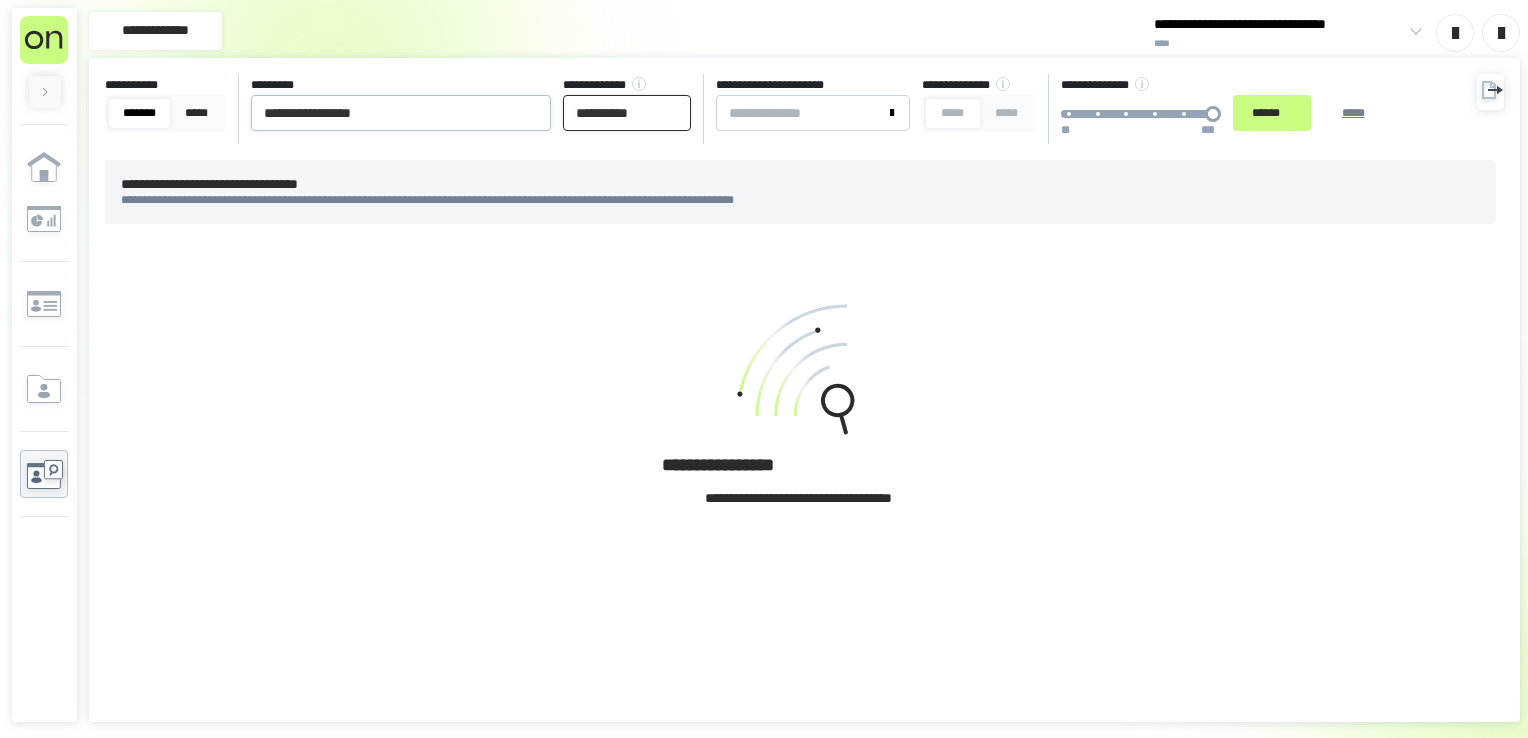 drag, startPoint x: 677, startPoint y: 119, endPoint x: 447, endPoint y: 123, distance: 230.03477 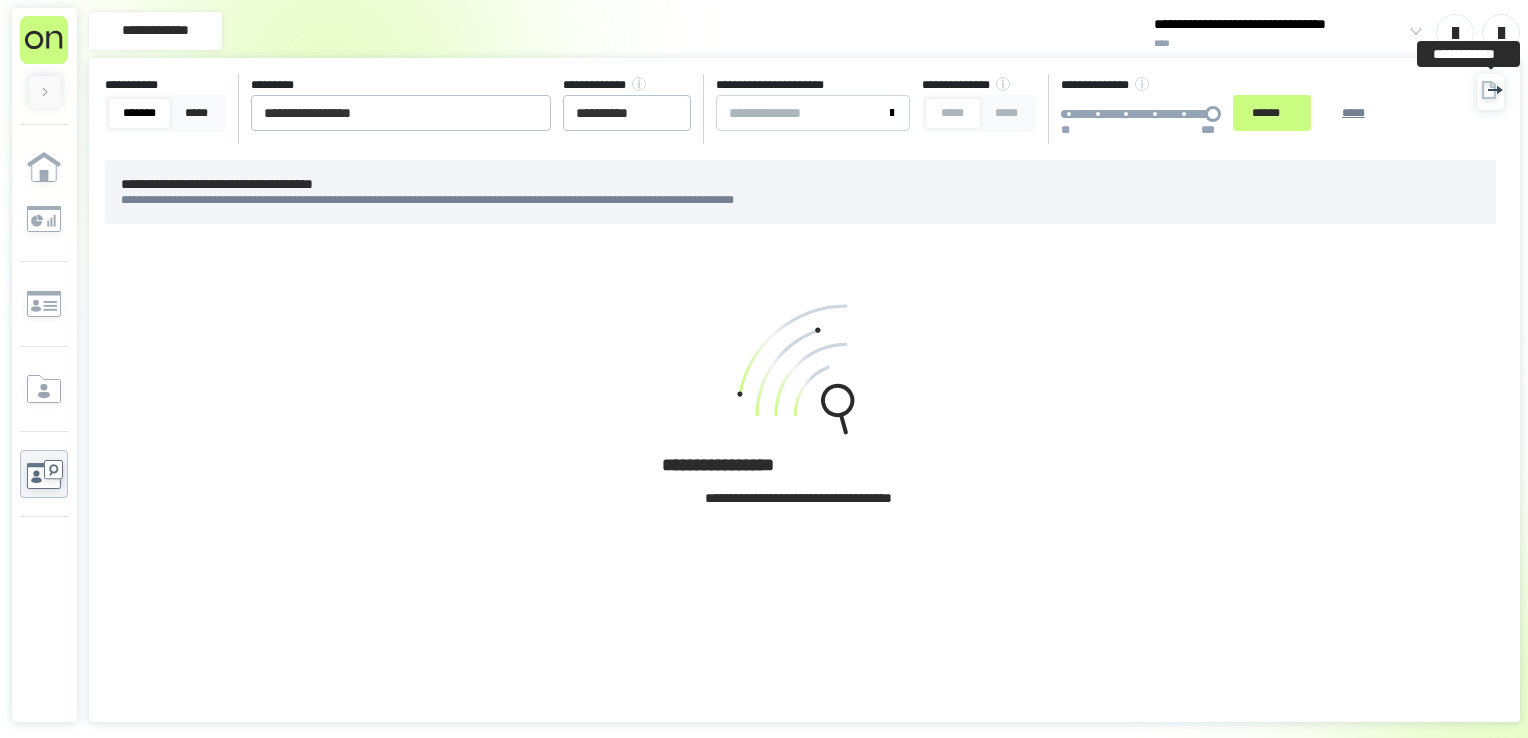 click 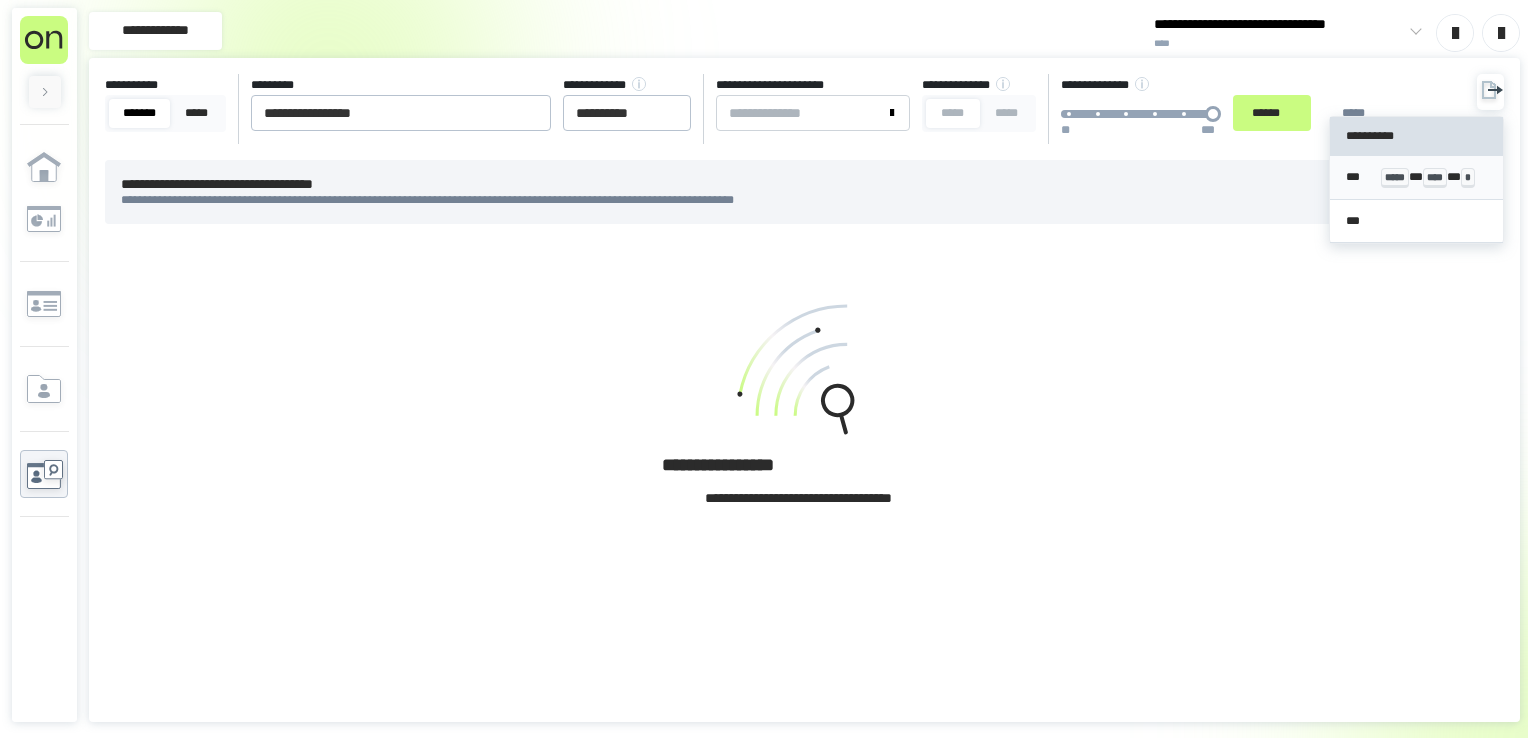 click on "***** * **** *   *" at bounding box center [1434, 177] 